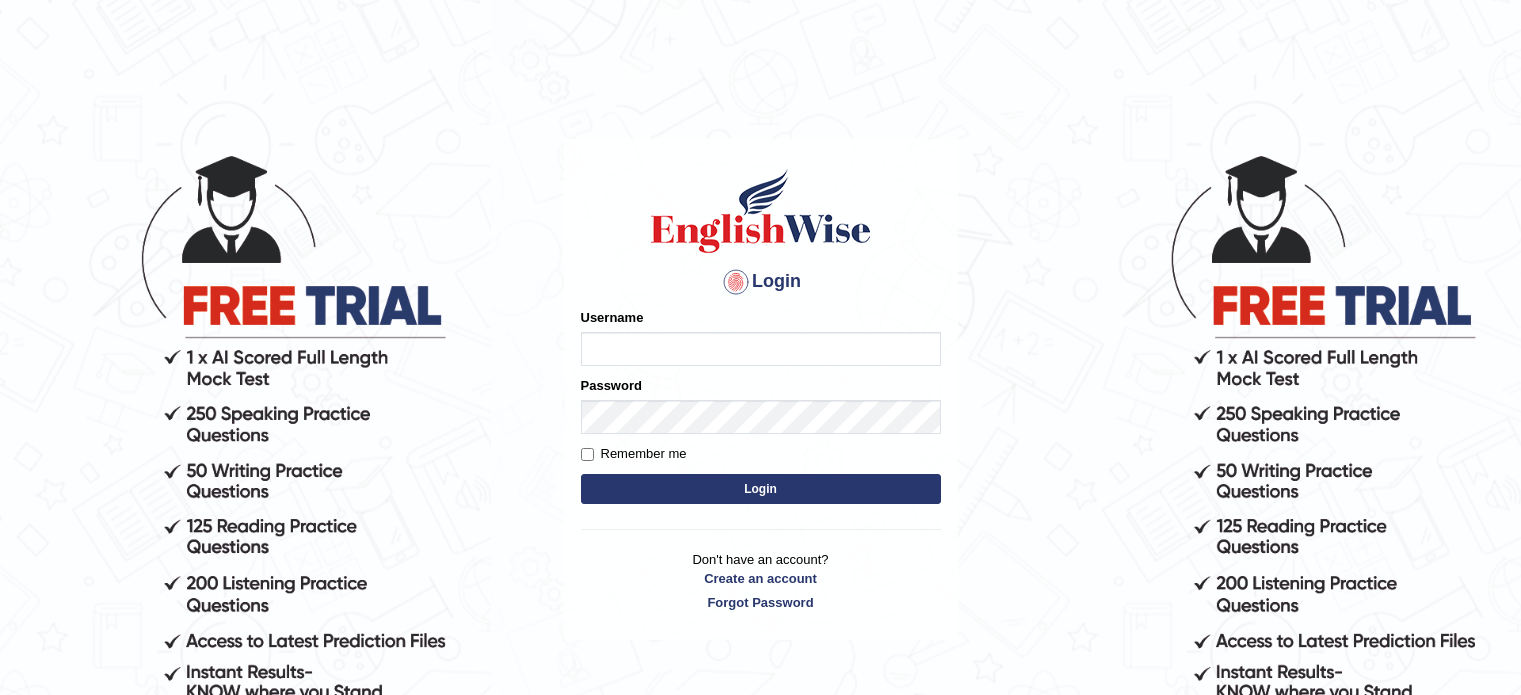 scroll, scrollTop: 0, scrollLeft: 0, axis: both 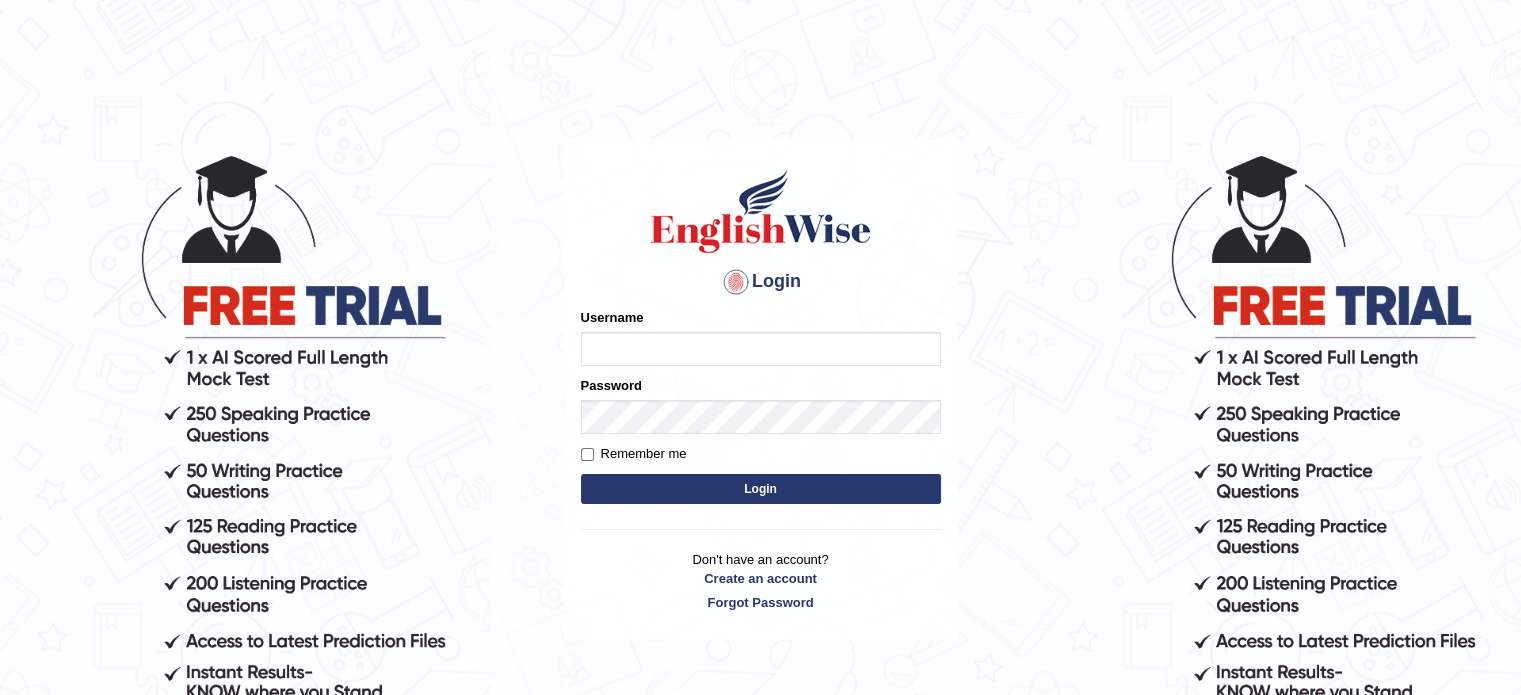 type on "Hitesh13_1" 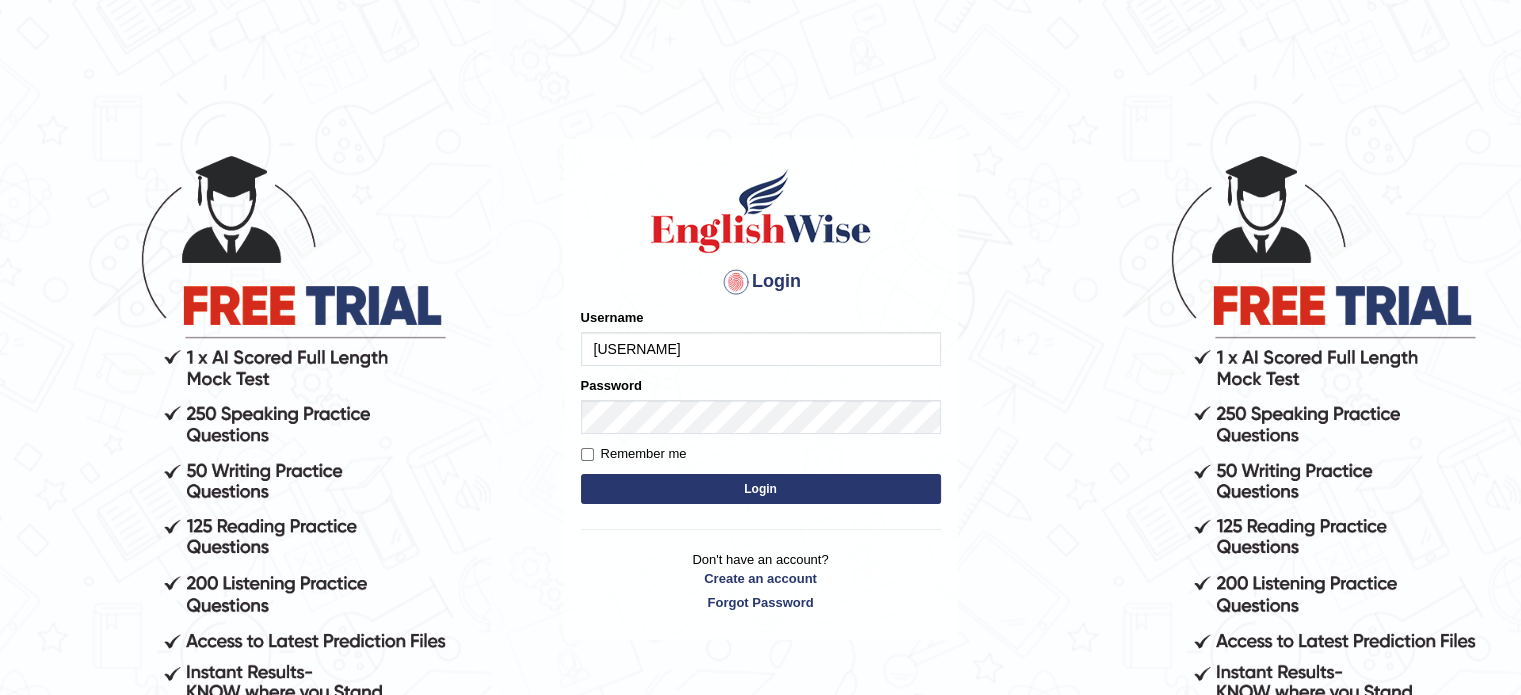 click on "Login" at bounding box center [761, 489] 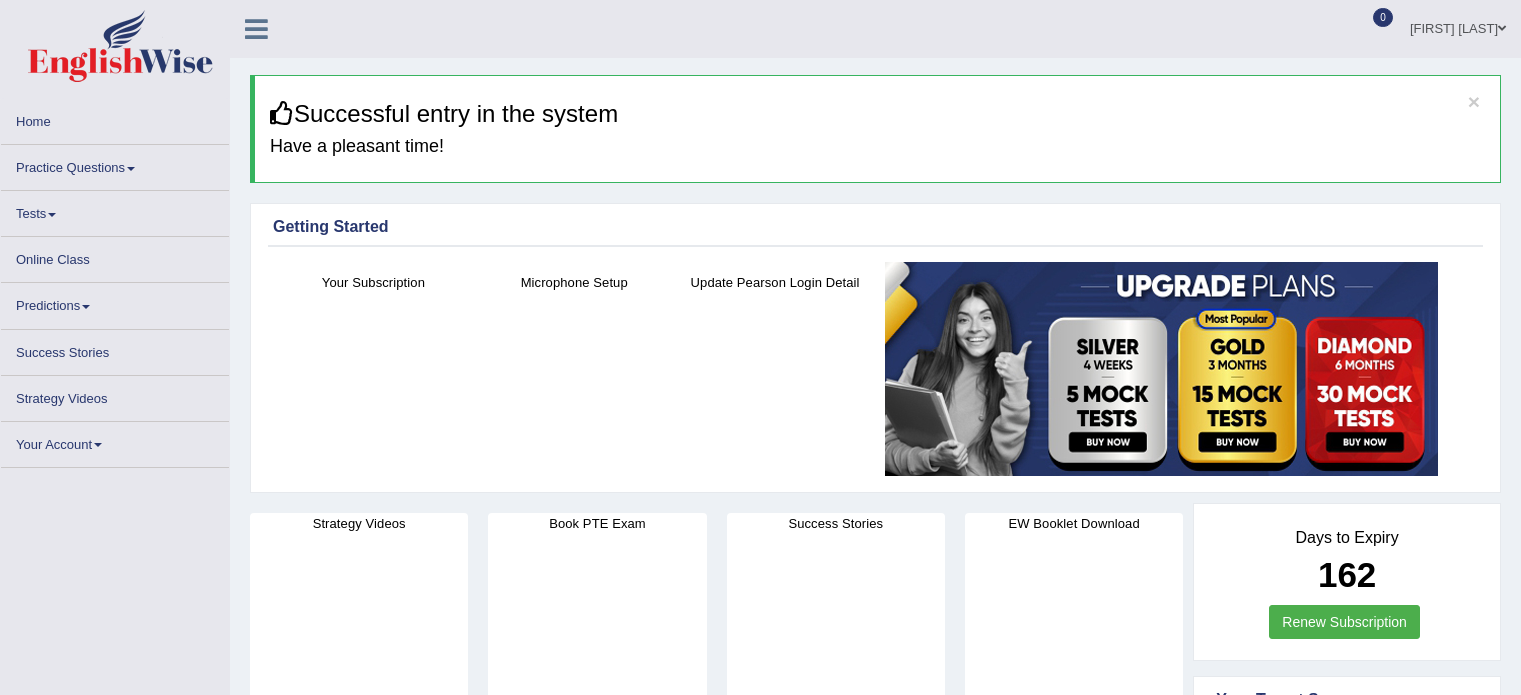 scroll, scrollTop: 0, scrollLeft: 0, axis: both 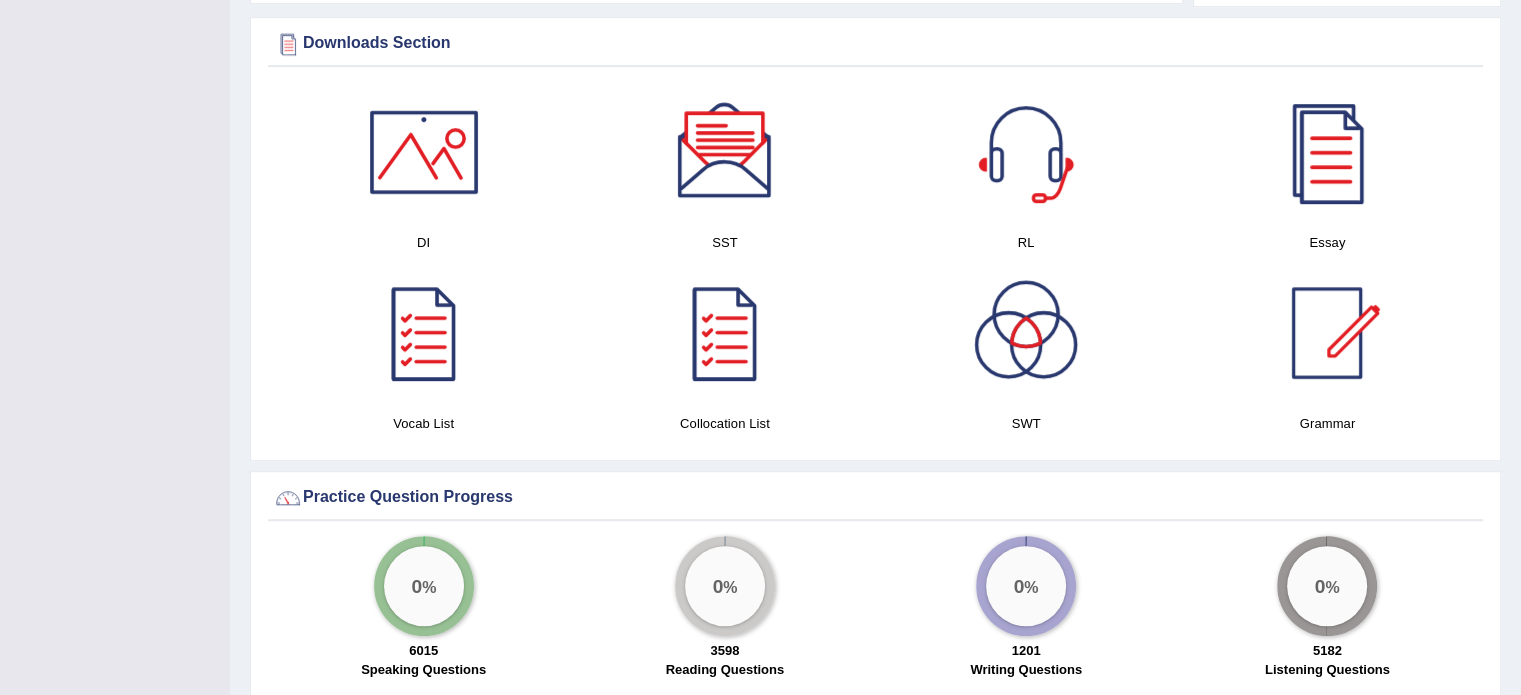 click at bounding box center (725, 152) 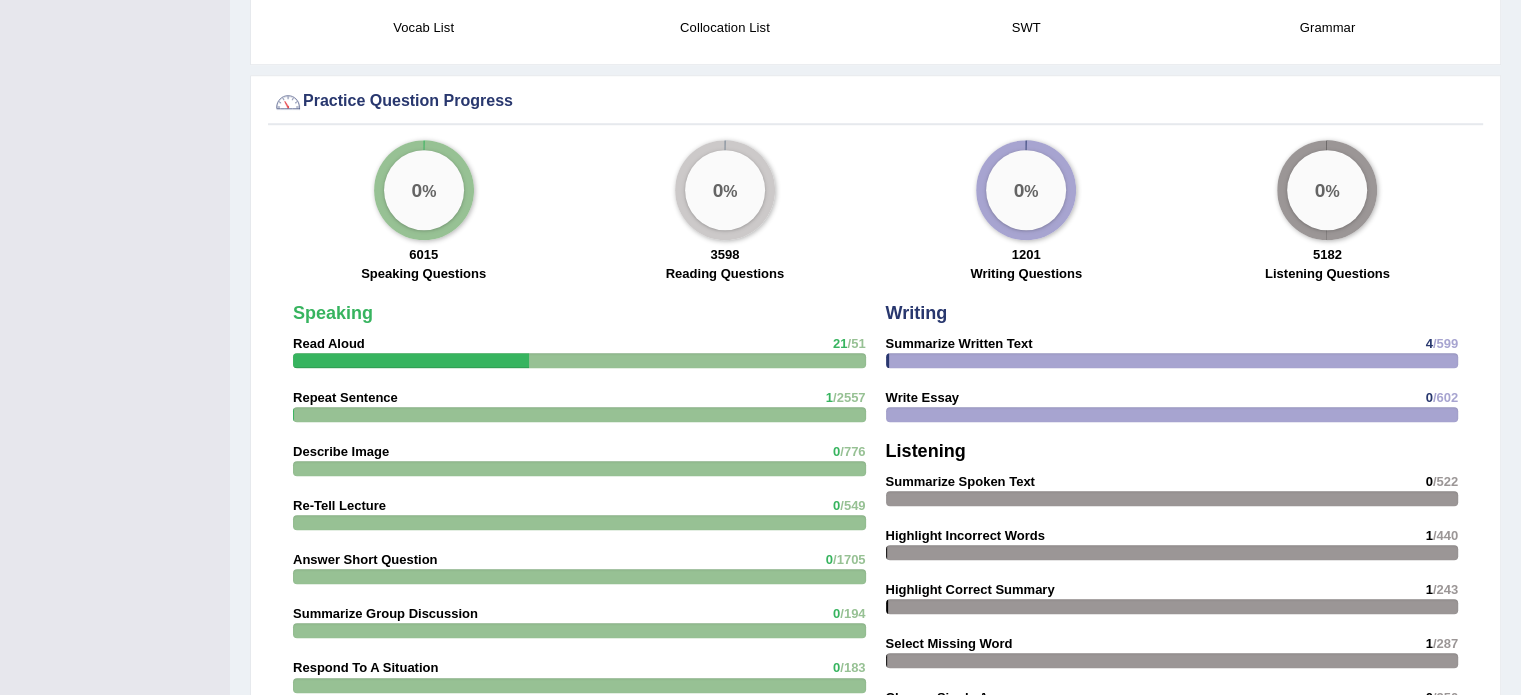 scroll, scrollTop: 1528, scrollLeft: 0, axis: vertical 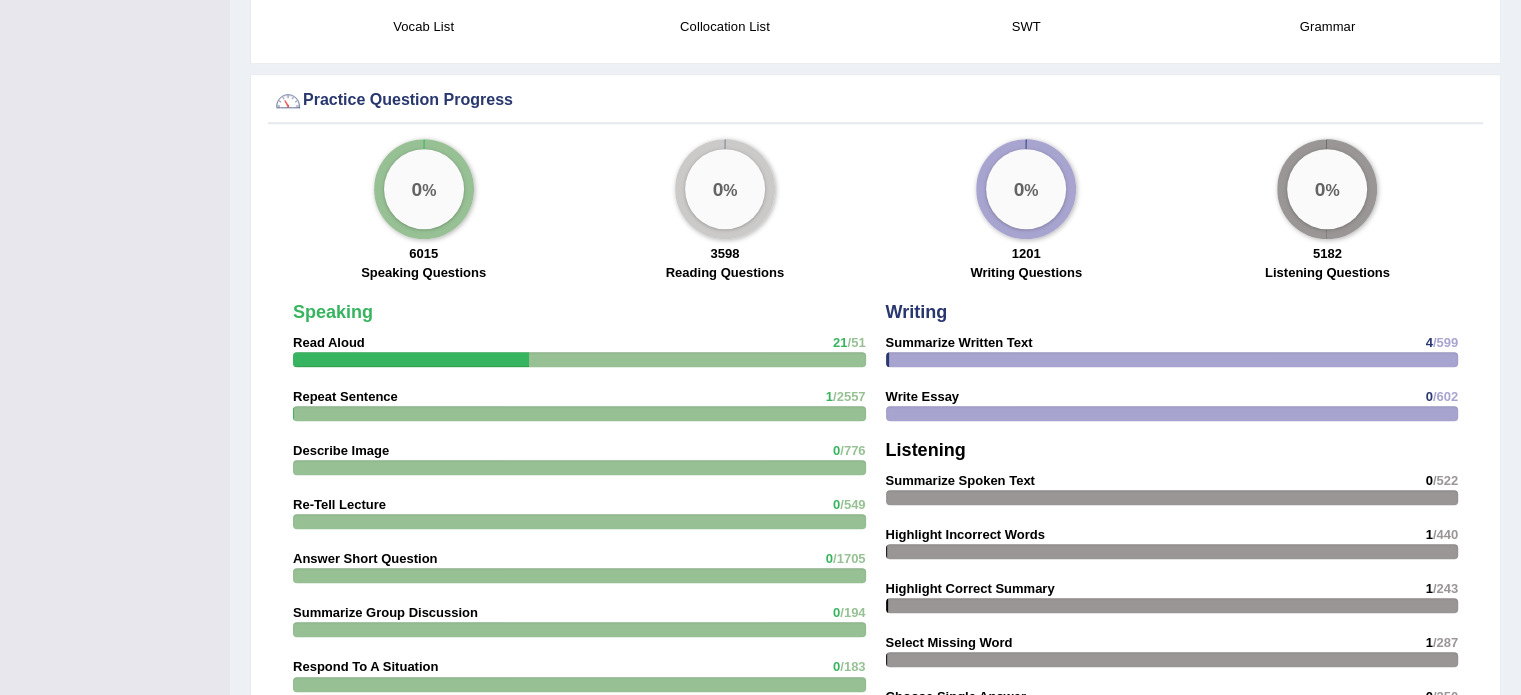 click at bounding box center (1172, 359) 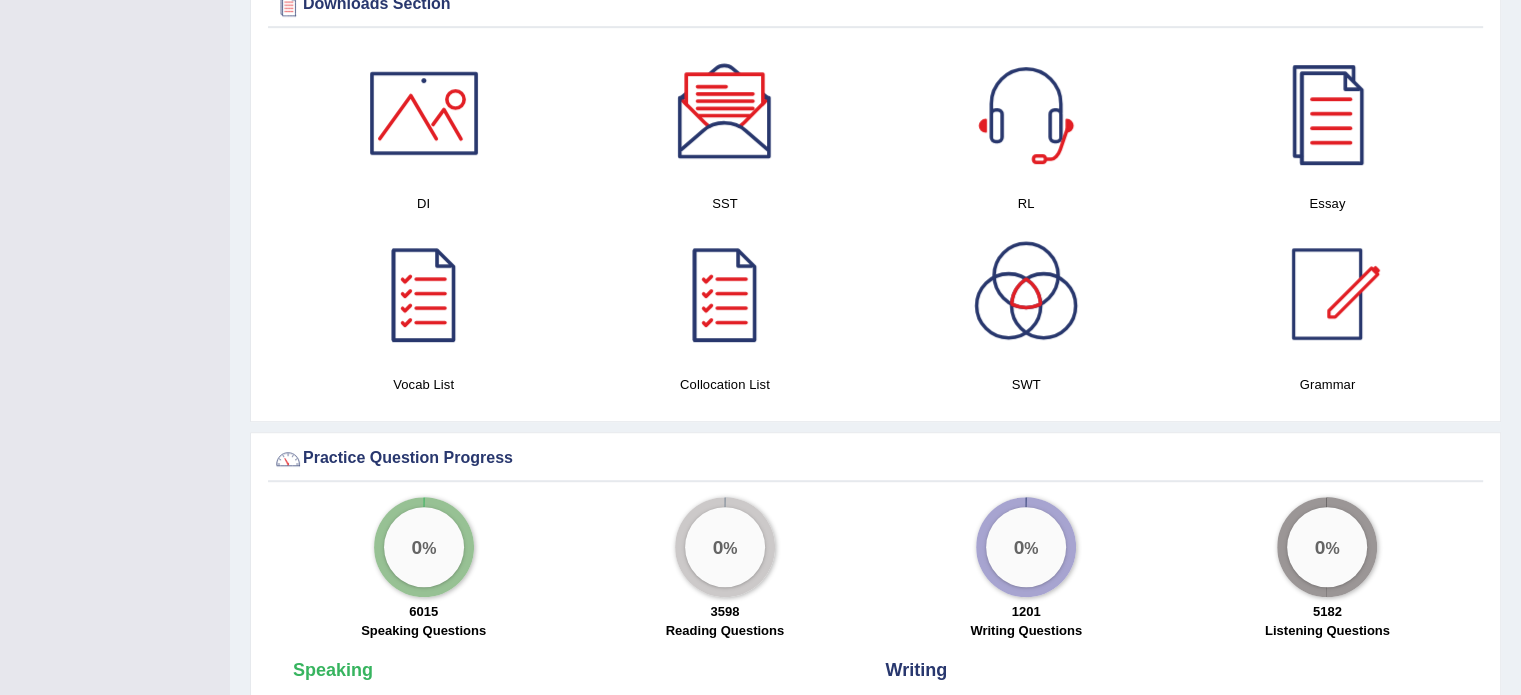 scroll, scrollTop: 1168, scrollLeft: 0, axis: vertical 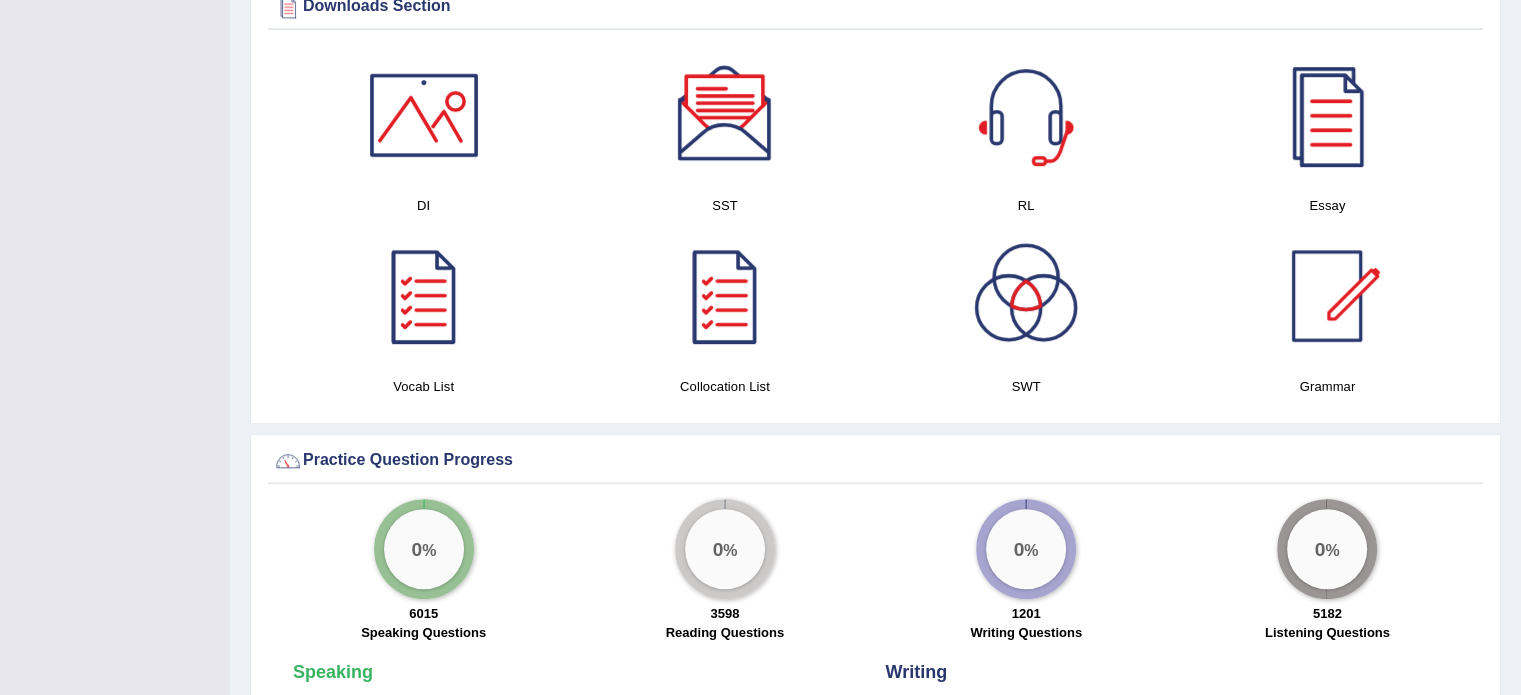 click at bounding box center (424, 115) 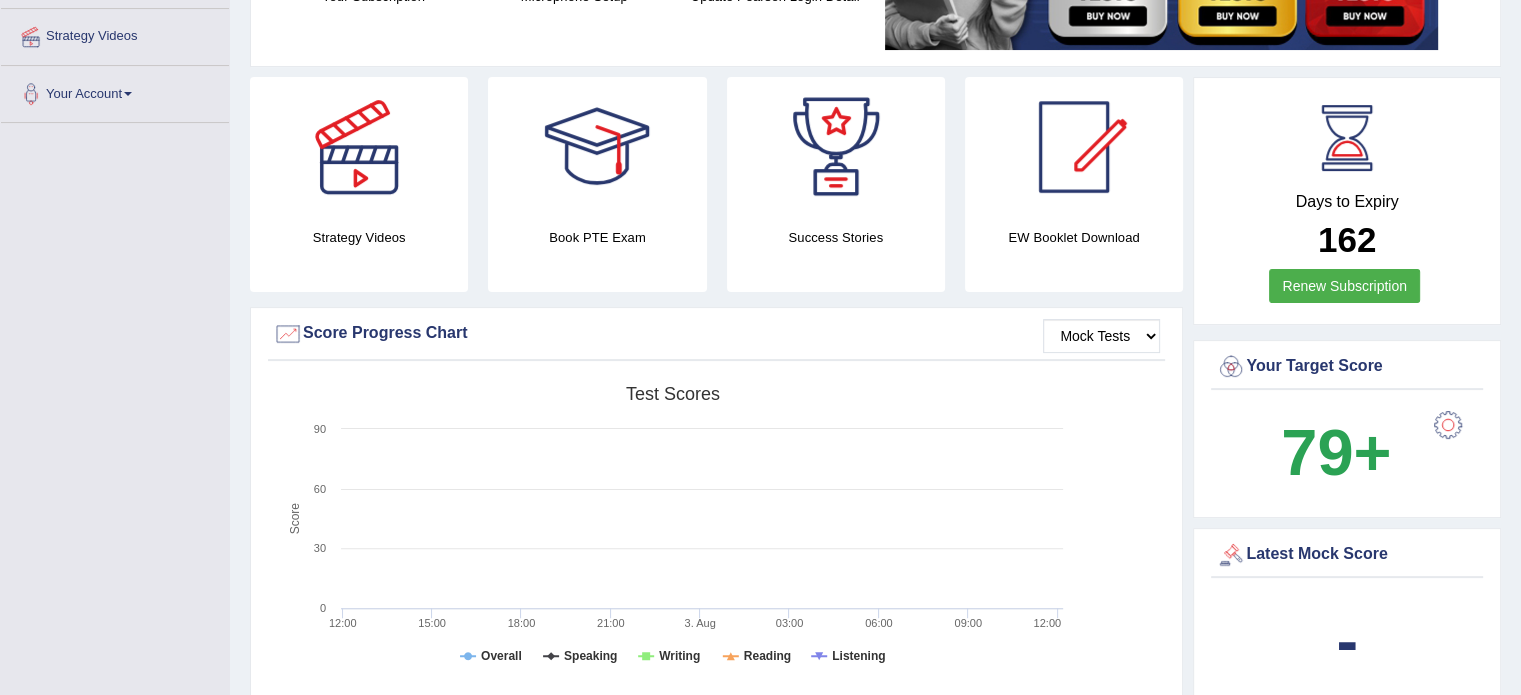 scroll, scrollTop: 430, scrollLeft: 0, axis: vertical 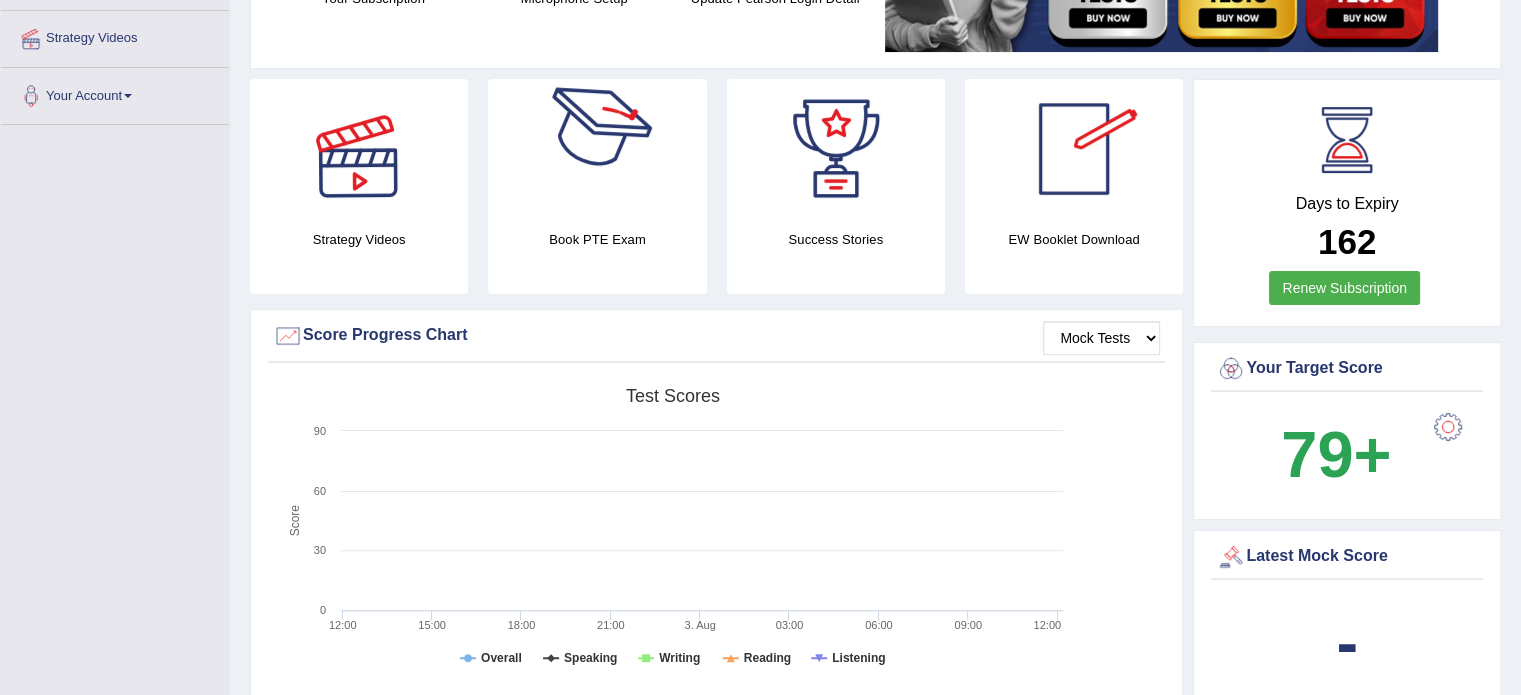 click on "Strategy Videos" at bounding box center [359, 239] 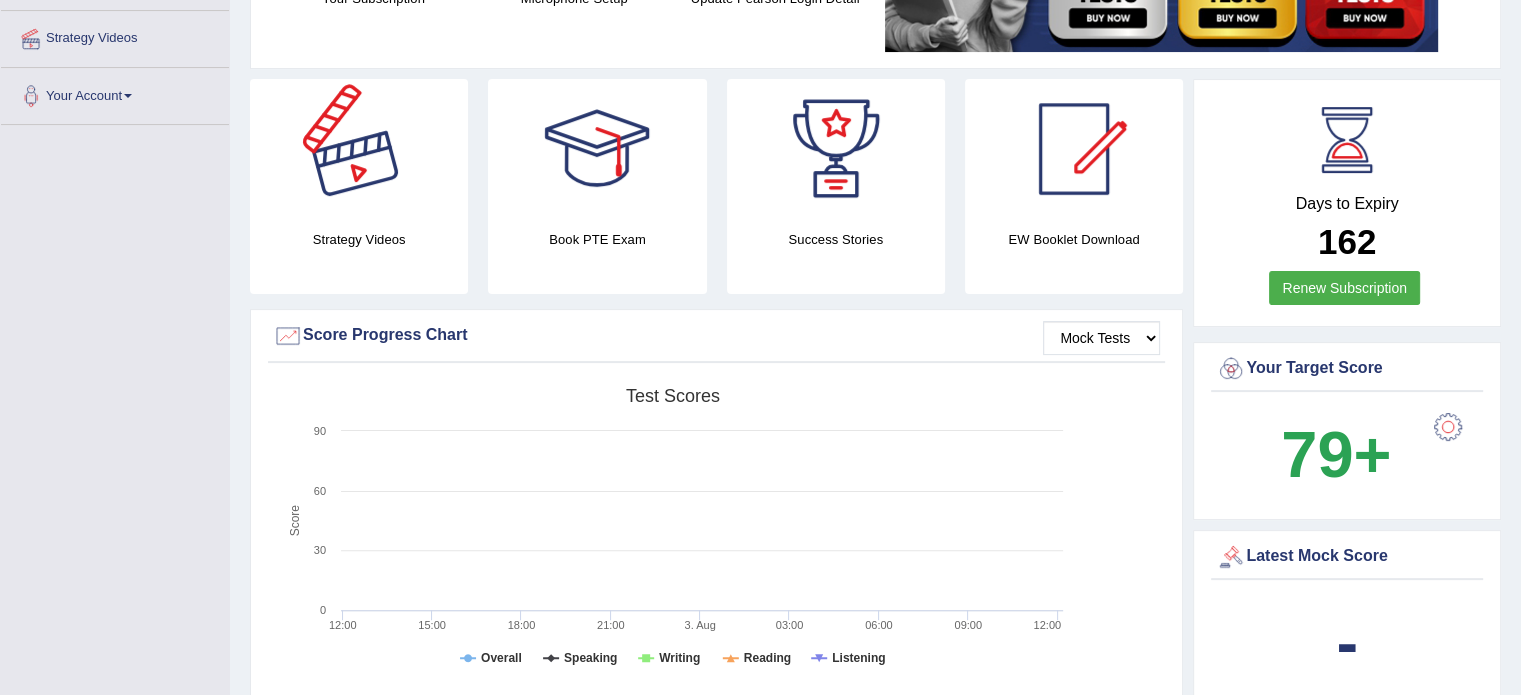 click on "Strategy Videos" at bounding box center [359, 239] 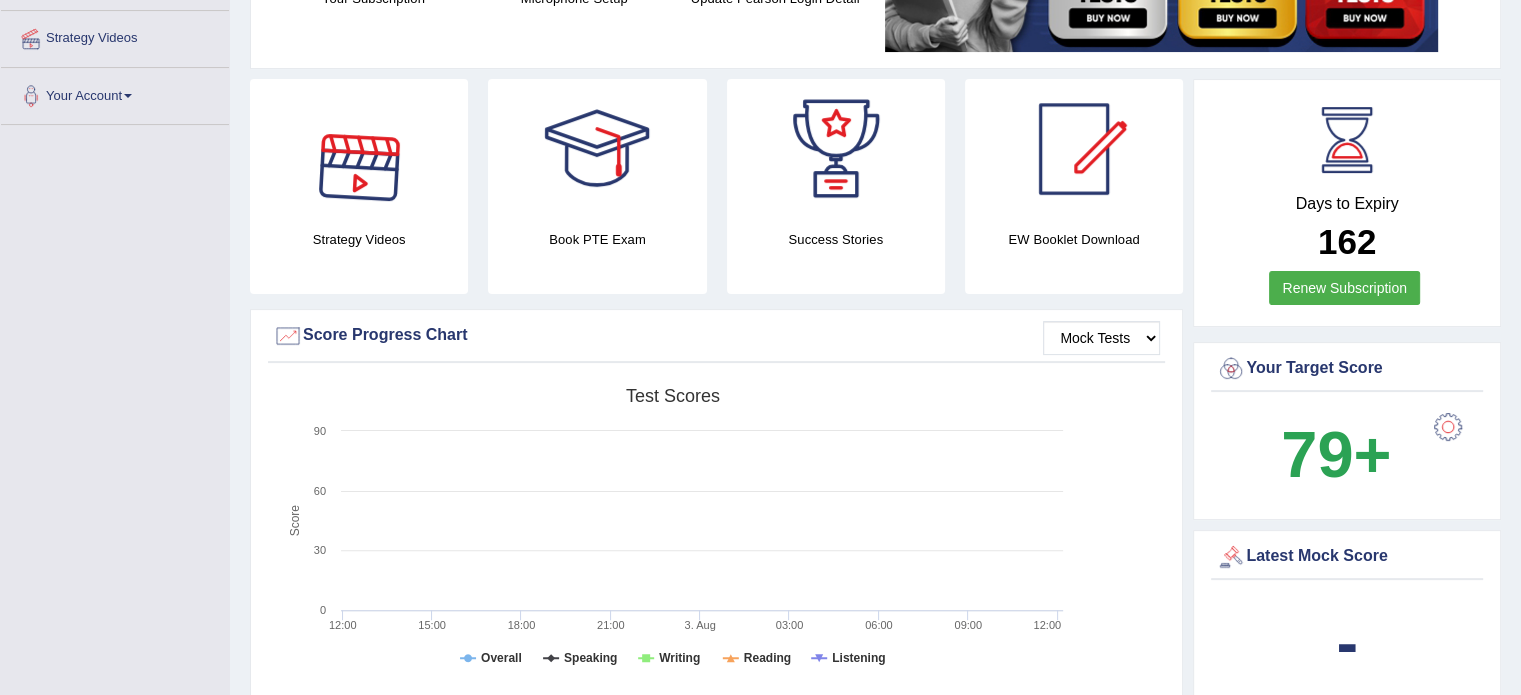 click at bounding box center [359, 149] 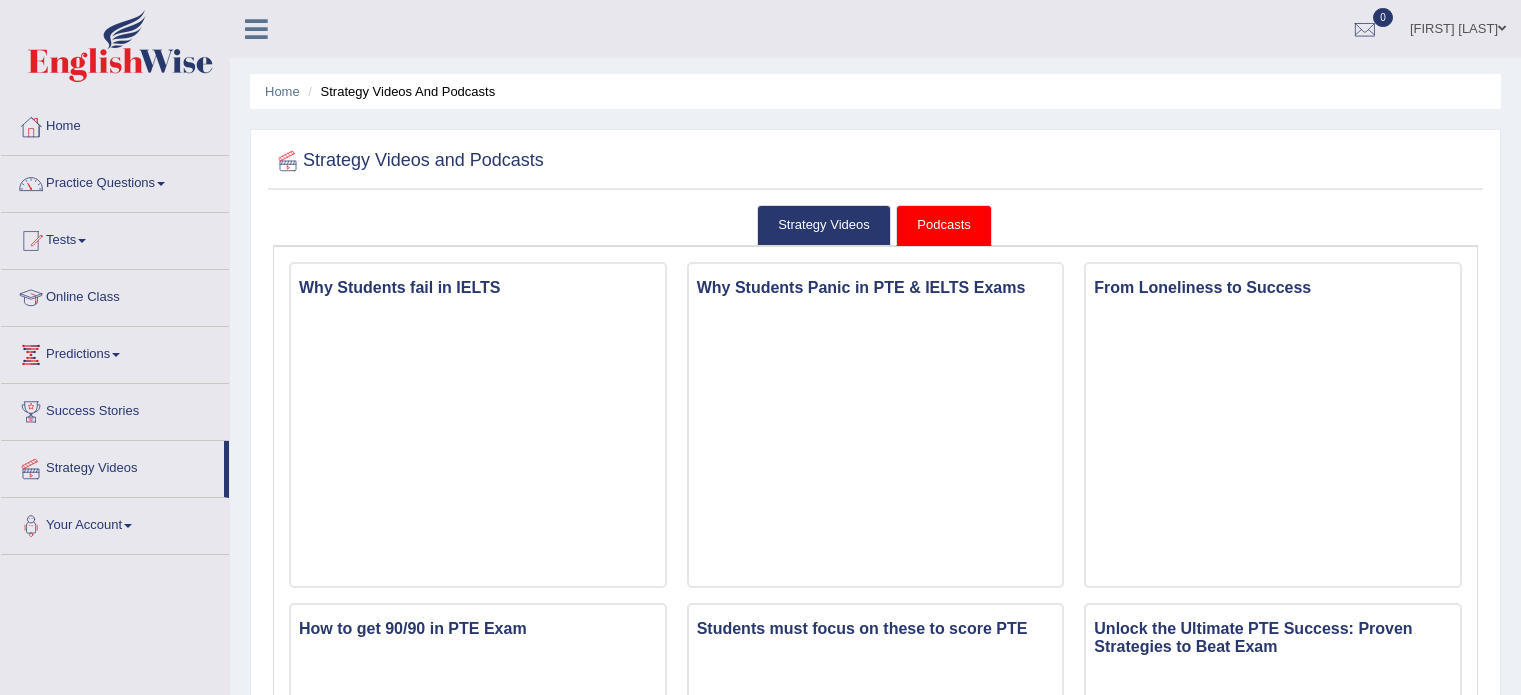 scroll, scrollTop: 0, scrollLeft: 0, axis: both 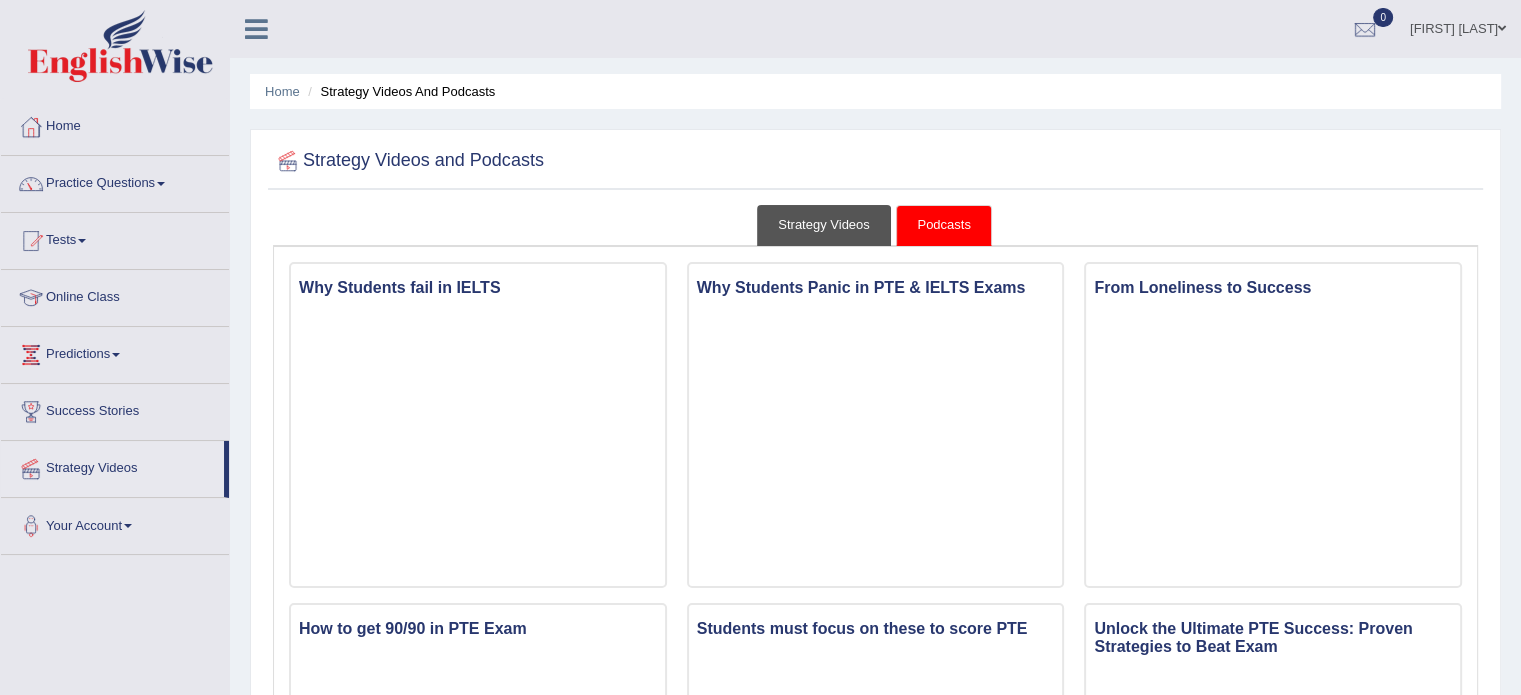 click on "Strategy Videos" at bounding box center [824, 225] 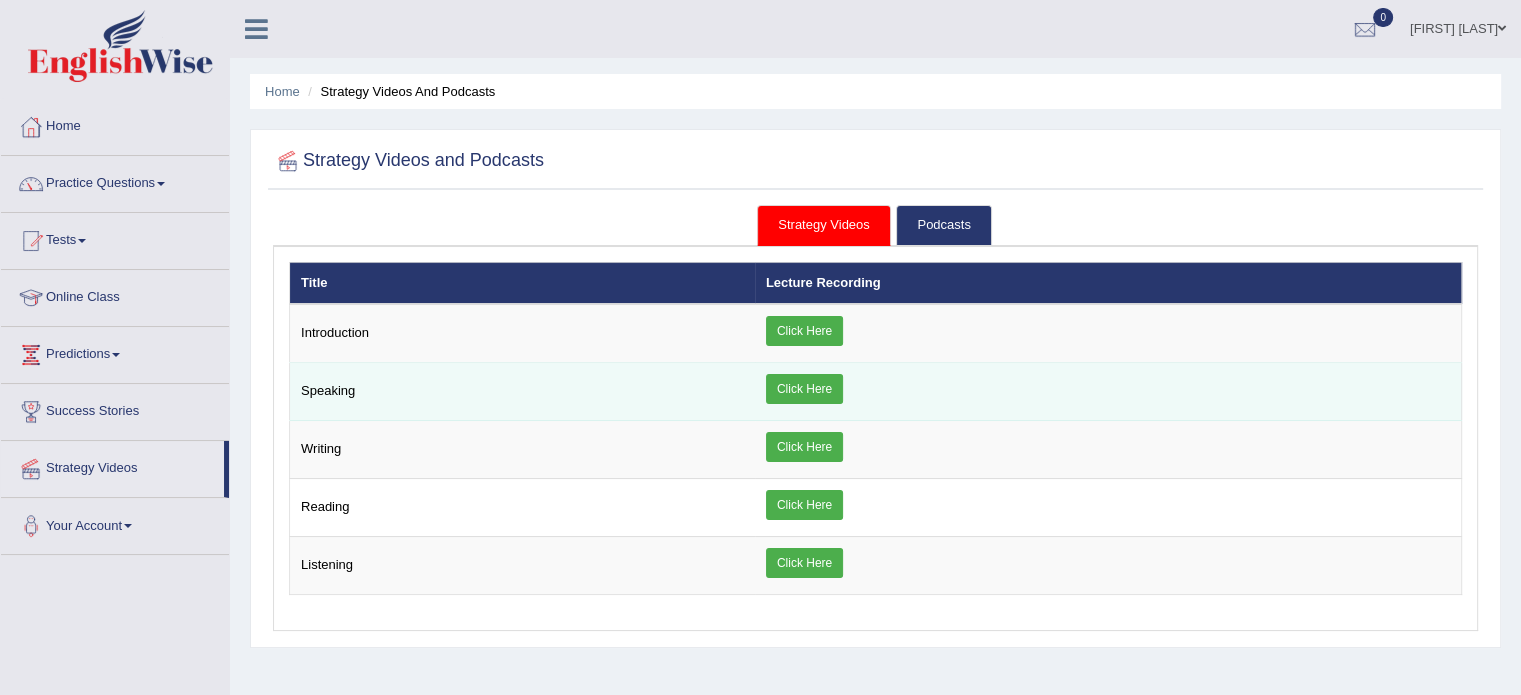 click on "Click Here" at bounding box center (804, 389) 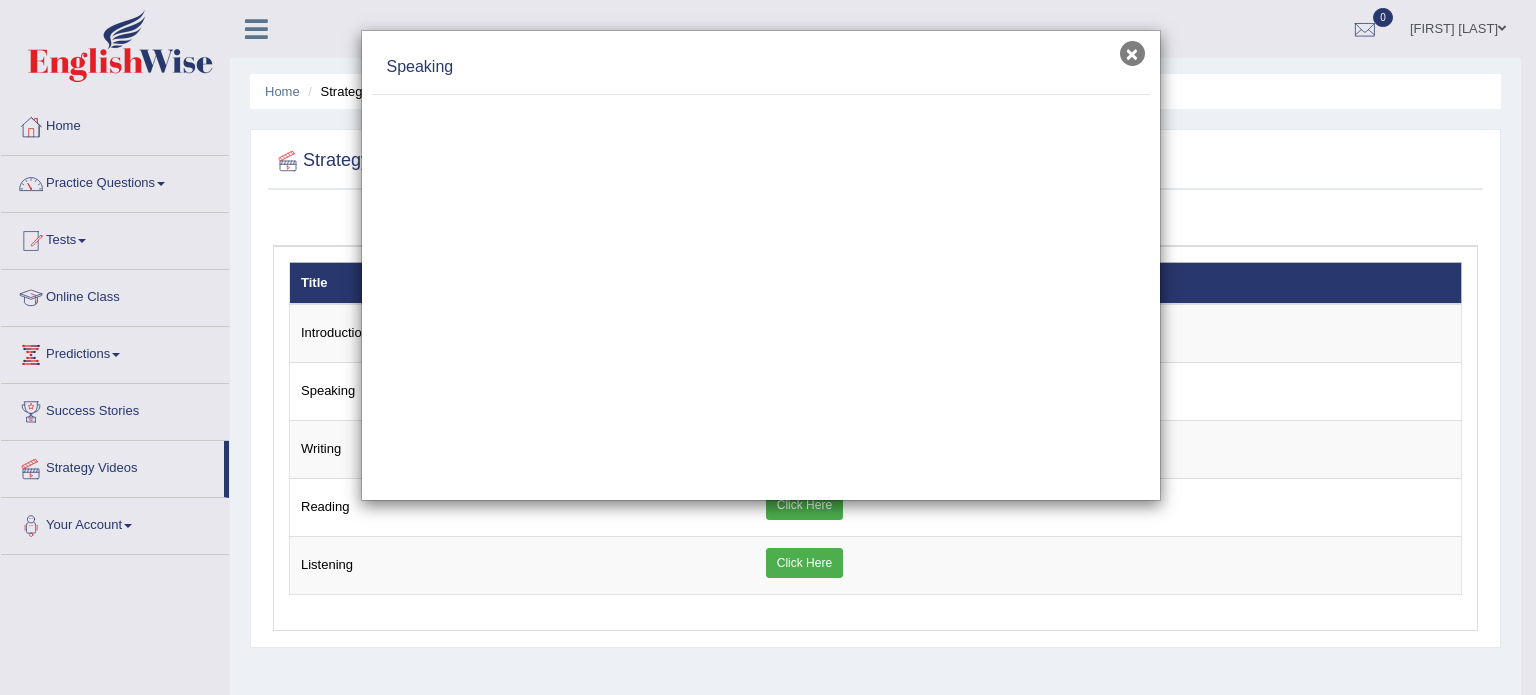 click on "×" at bounding box center (1132, 53) 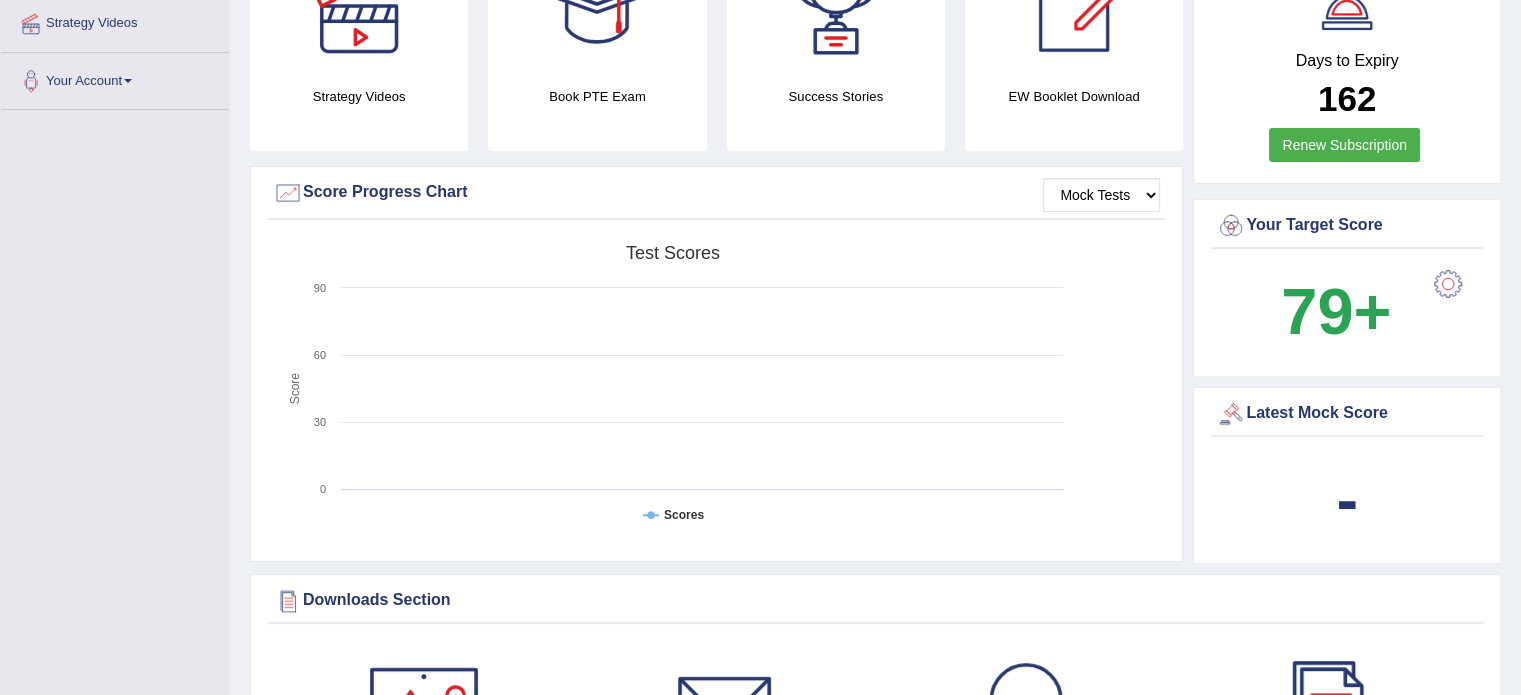 scroll, scrollTop: 445, scrollLeft: 0, axis: vertical 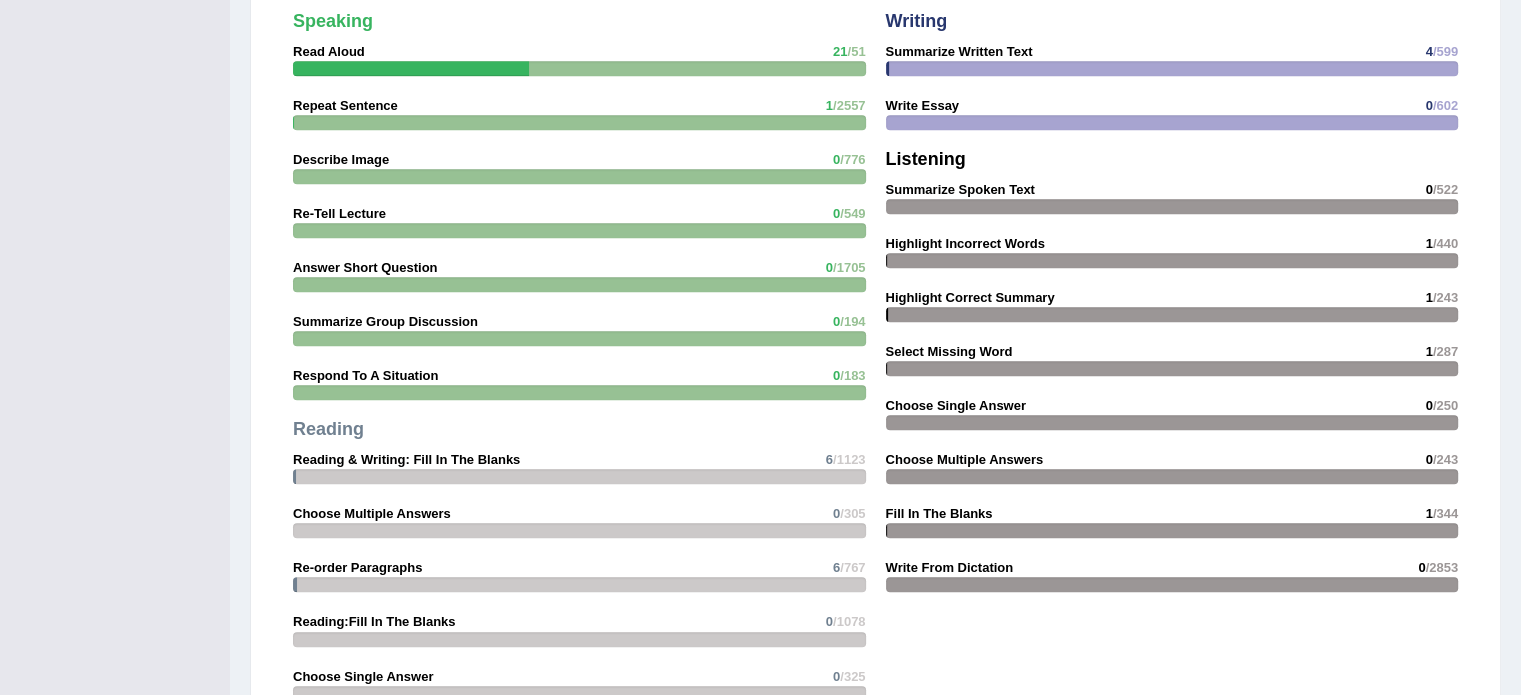 click at bounding box center (579, 338) 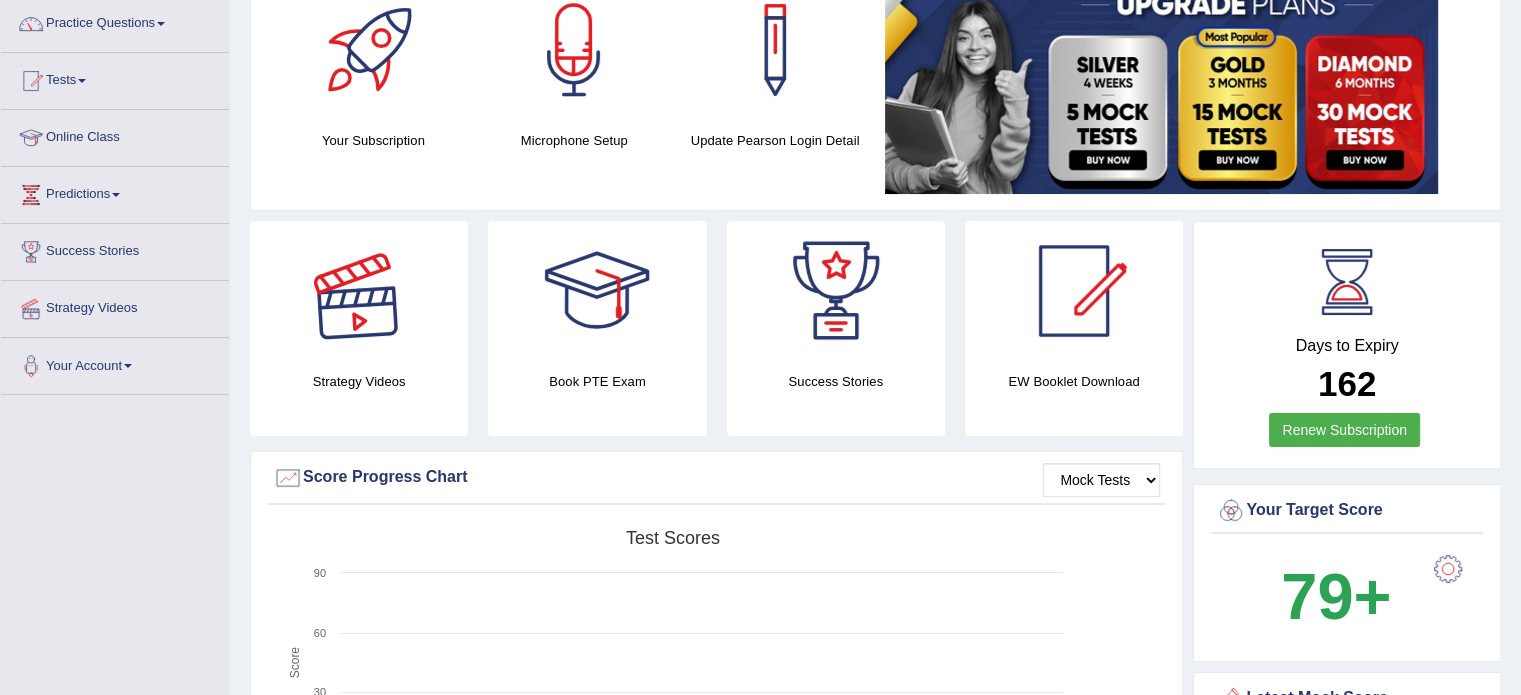 scroll, scrollTop: 0, scrollLeft: 0, axis: both 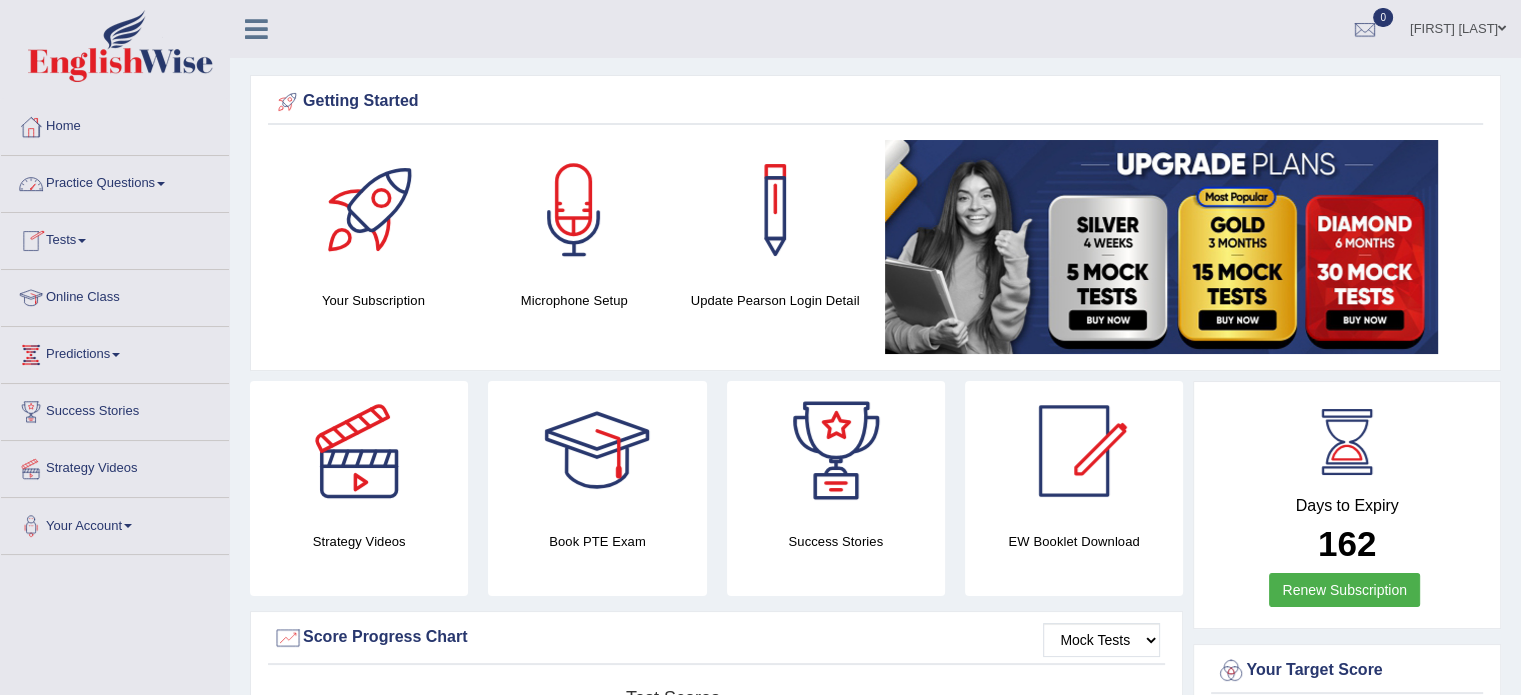 click on "Practice Questions" at bounding box center [115, 181] 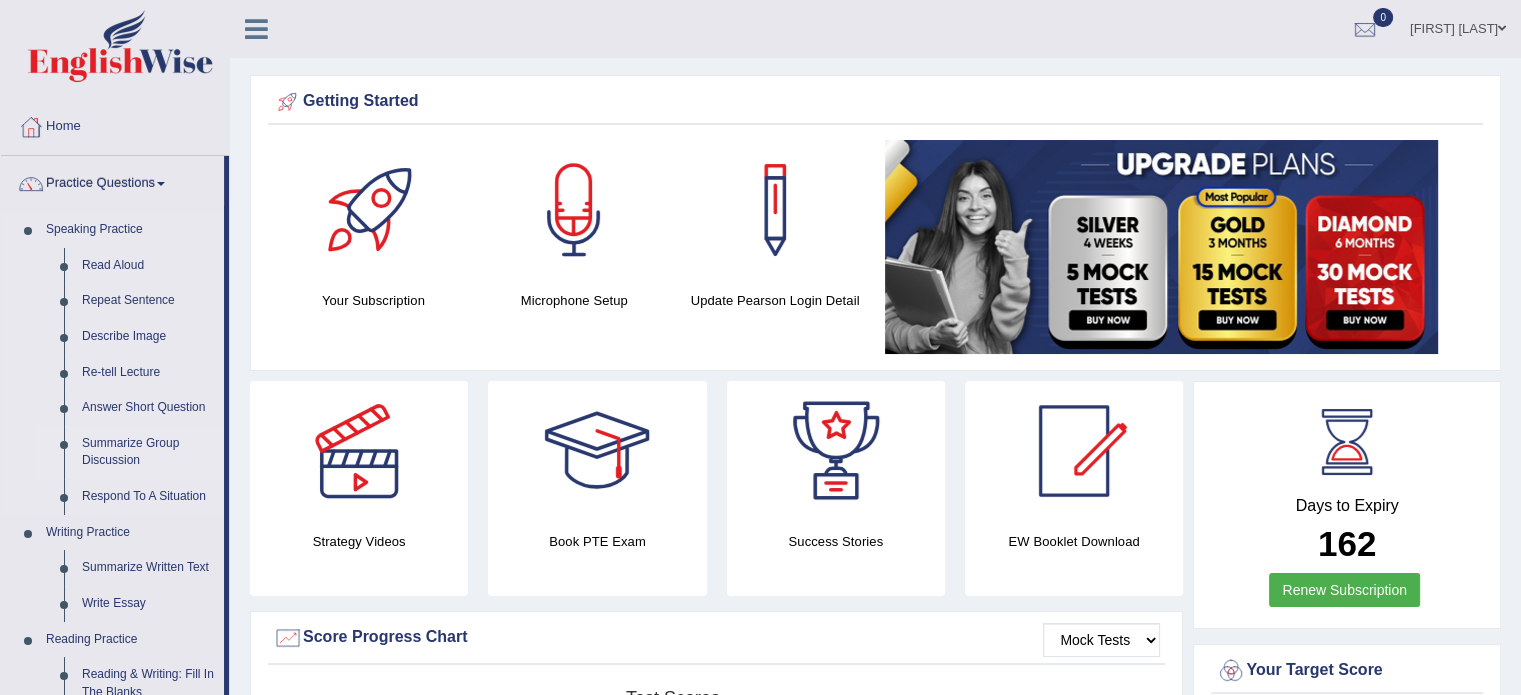 click on "Summarize Group Discussion" at bounding box center [148, 452] 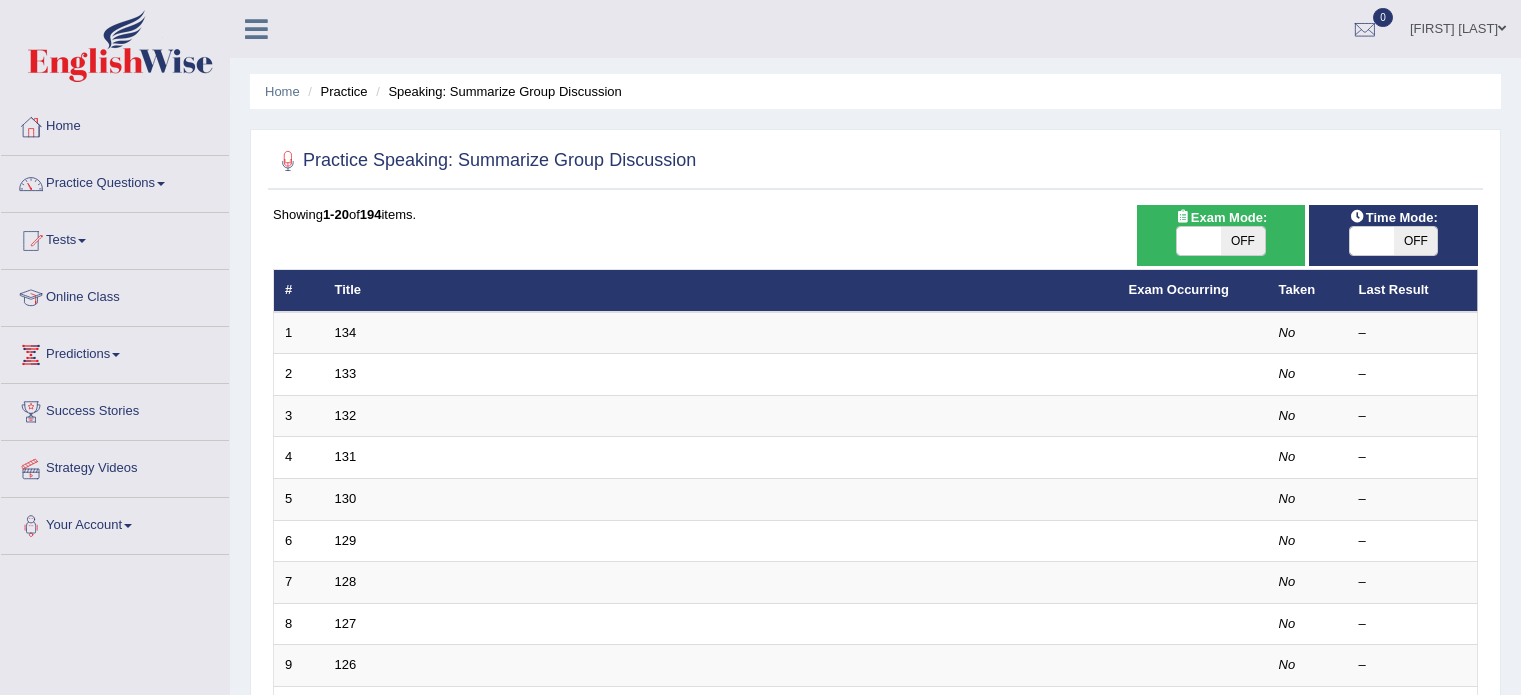 scroll, scrollTop: 0, scrollLeft: 0, axis: both 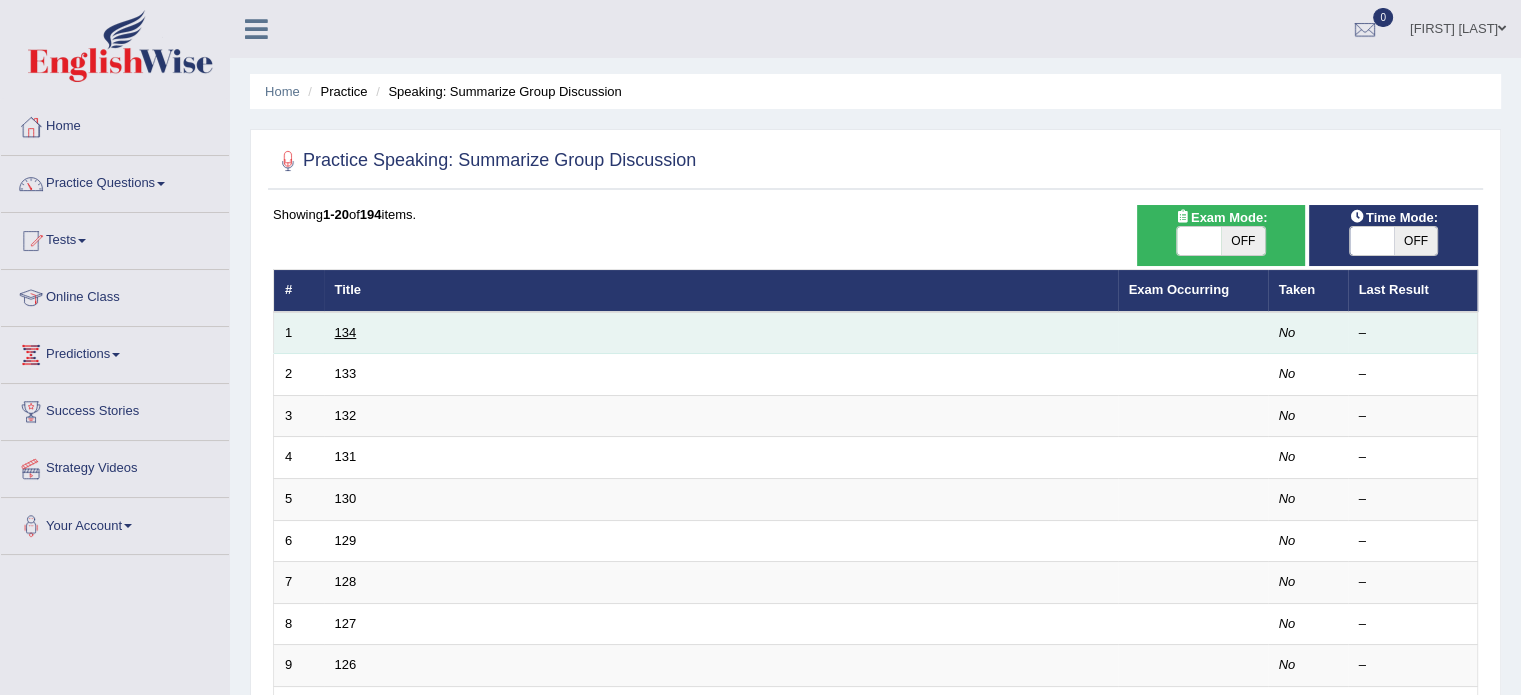click on "134" at bounding box center [346, 332] 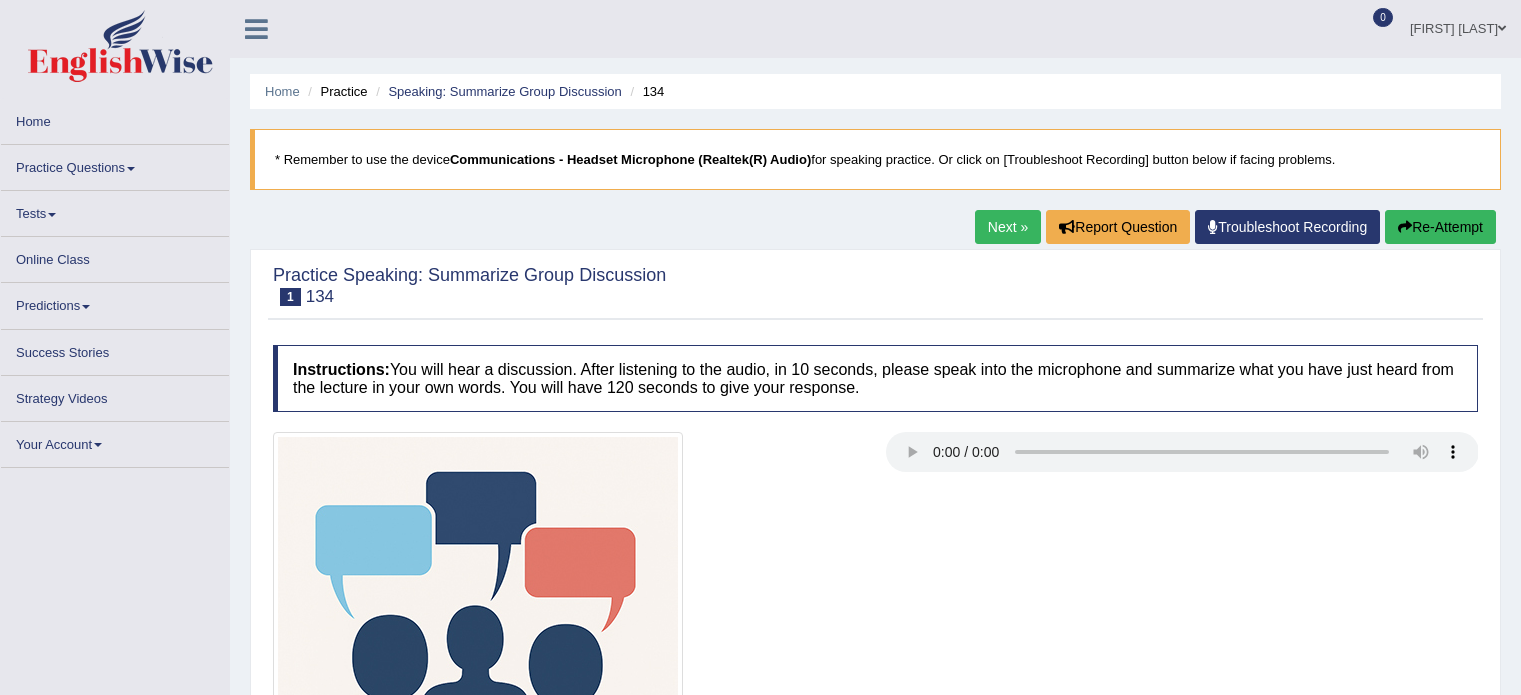 scroll, scrollTop: 0, scrollLeft: 0, axis: both 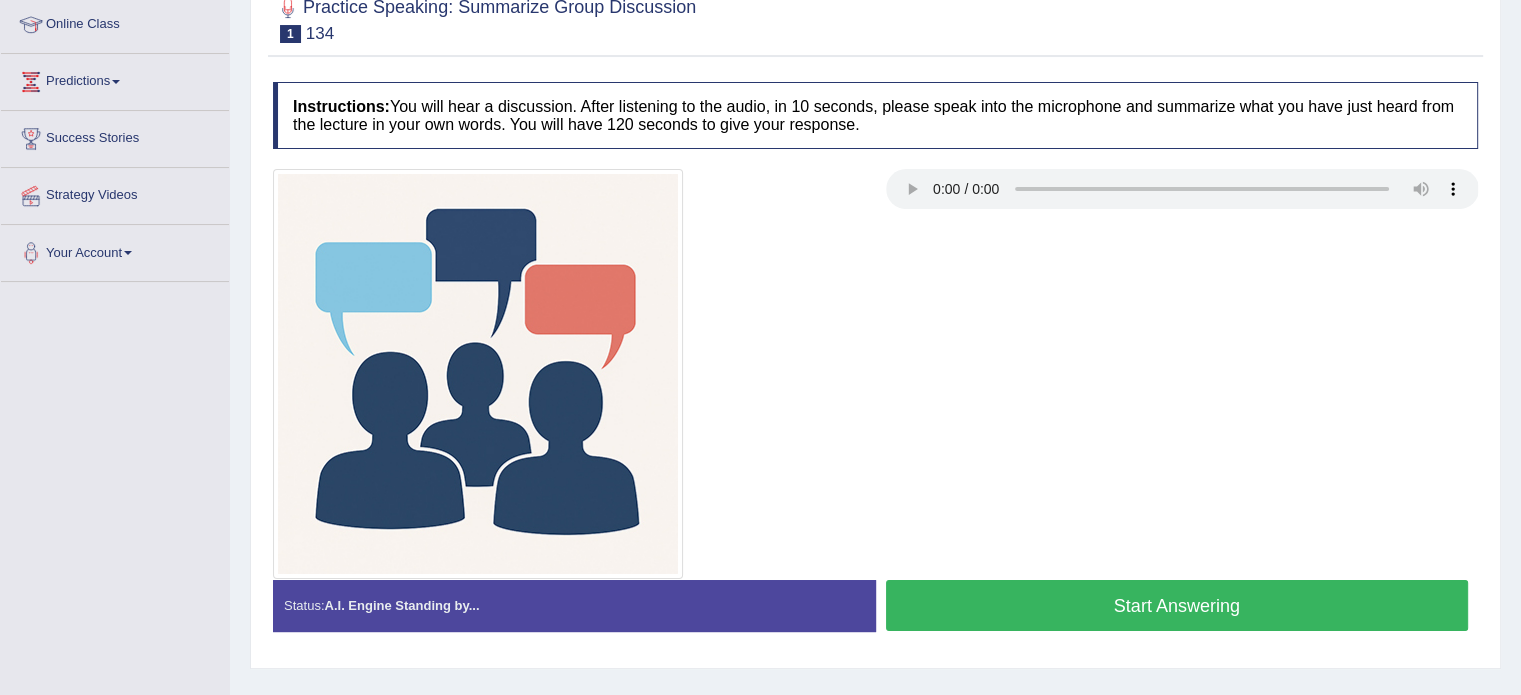 click on "A.I. Engine Standing by..." at bounding box center [401, 605] 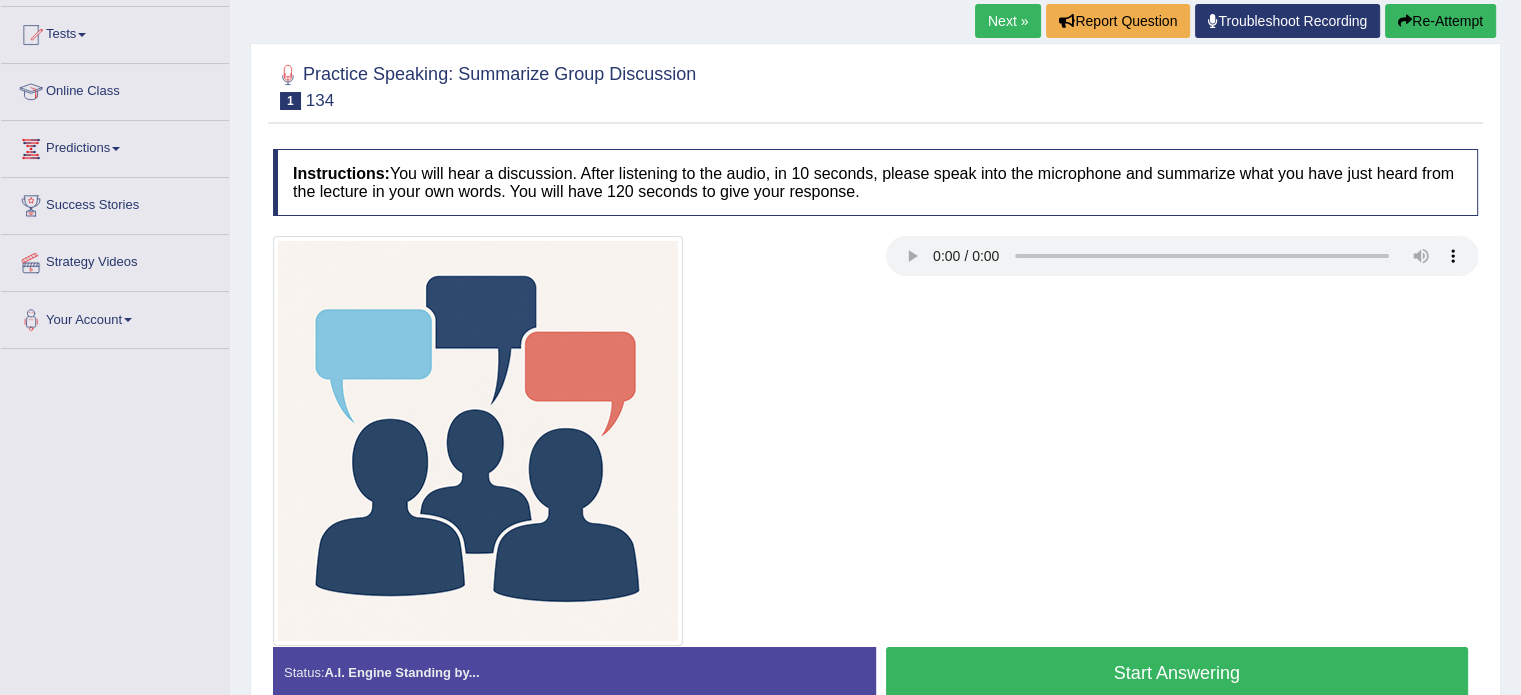 scroll, scrollTop: 355, scrollLeft: 0, axis: vertical 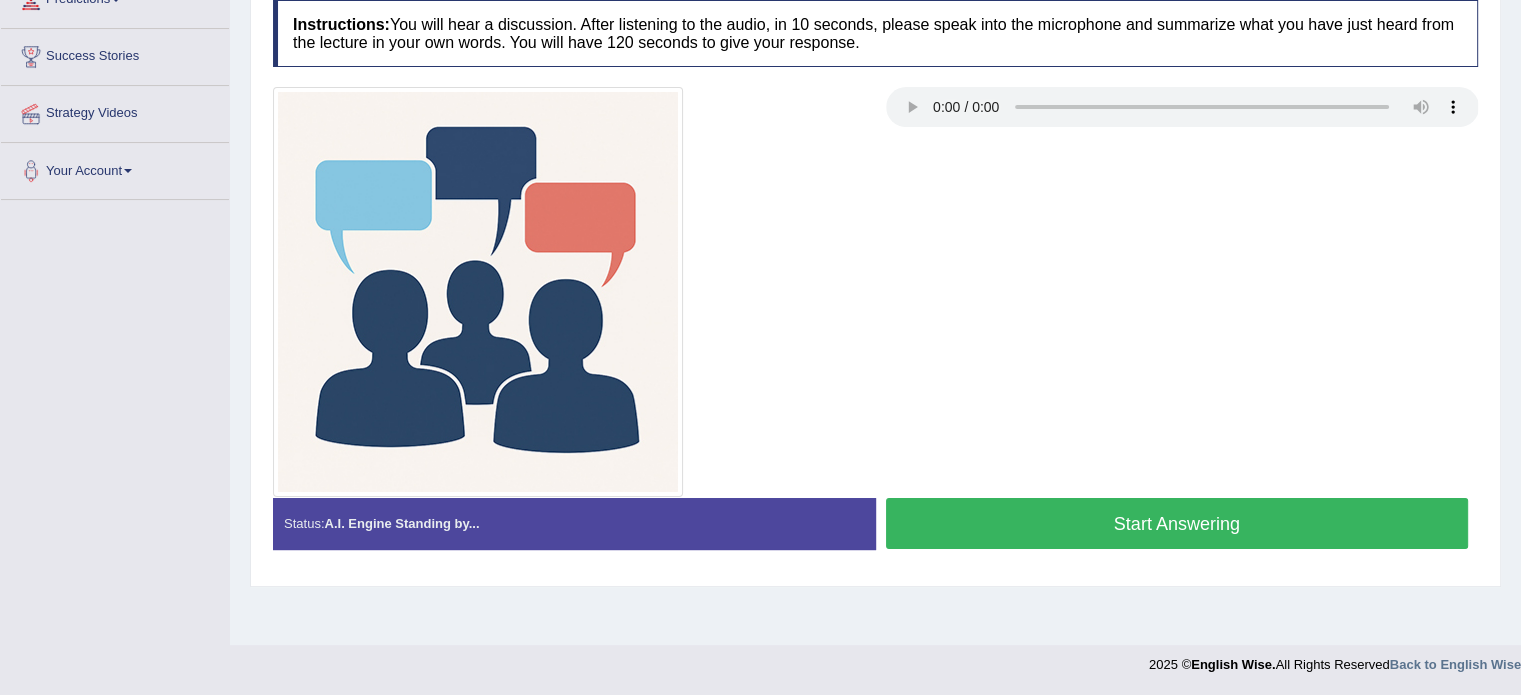 click on "Status:  A.I. Engine Standing by..." at bounding box center (574, 523) 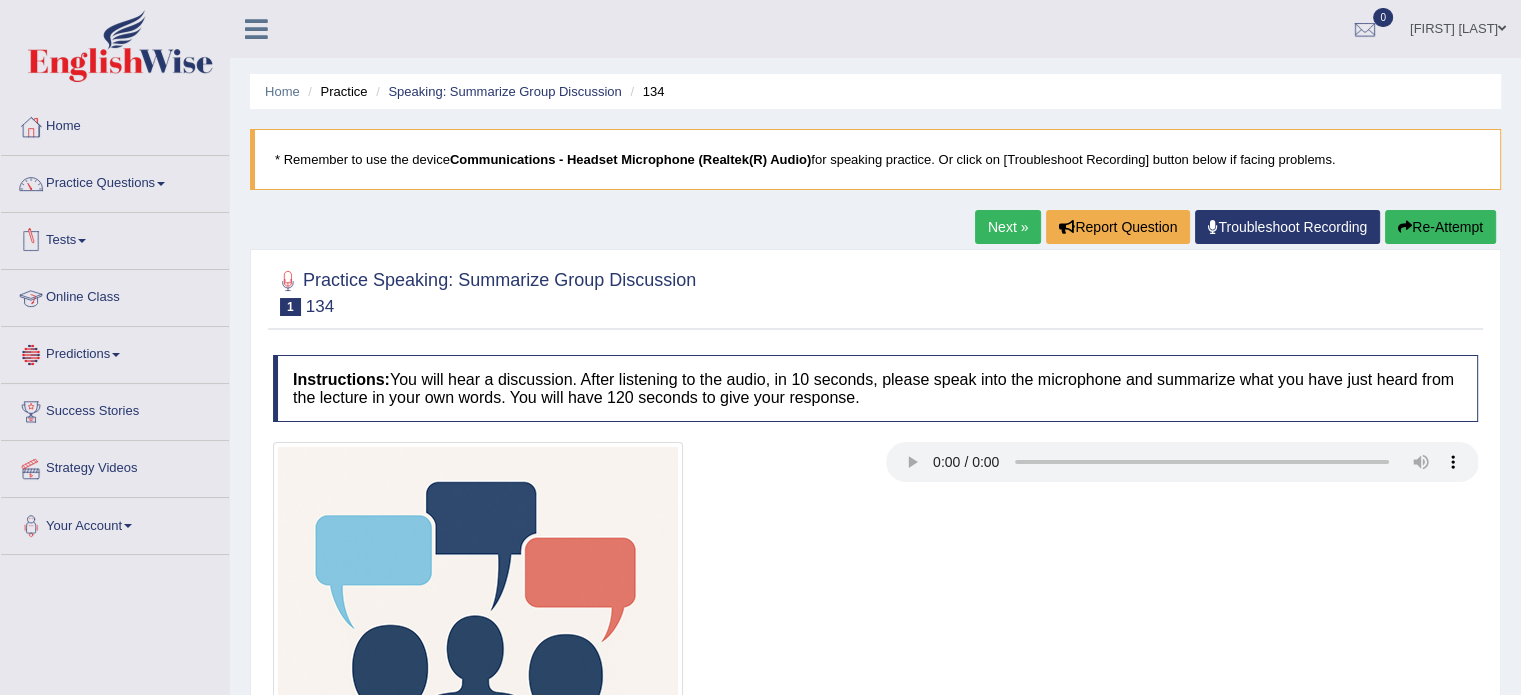 click on "Predictions" at bounding box center (115, 352) 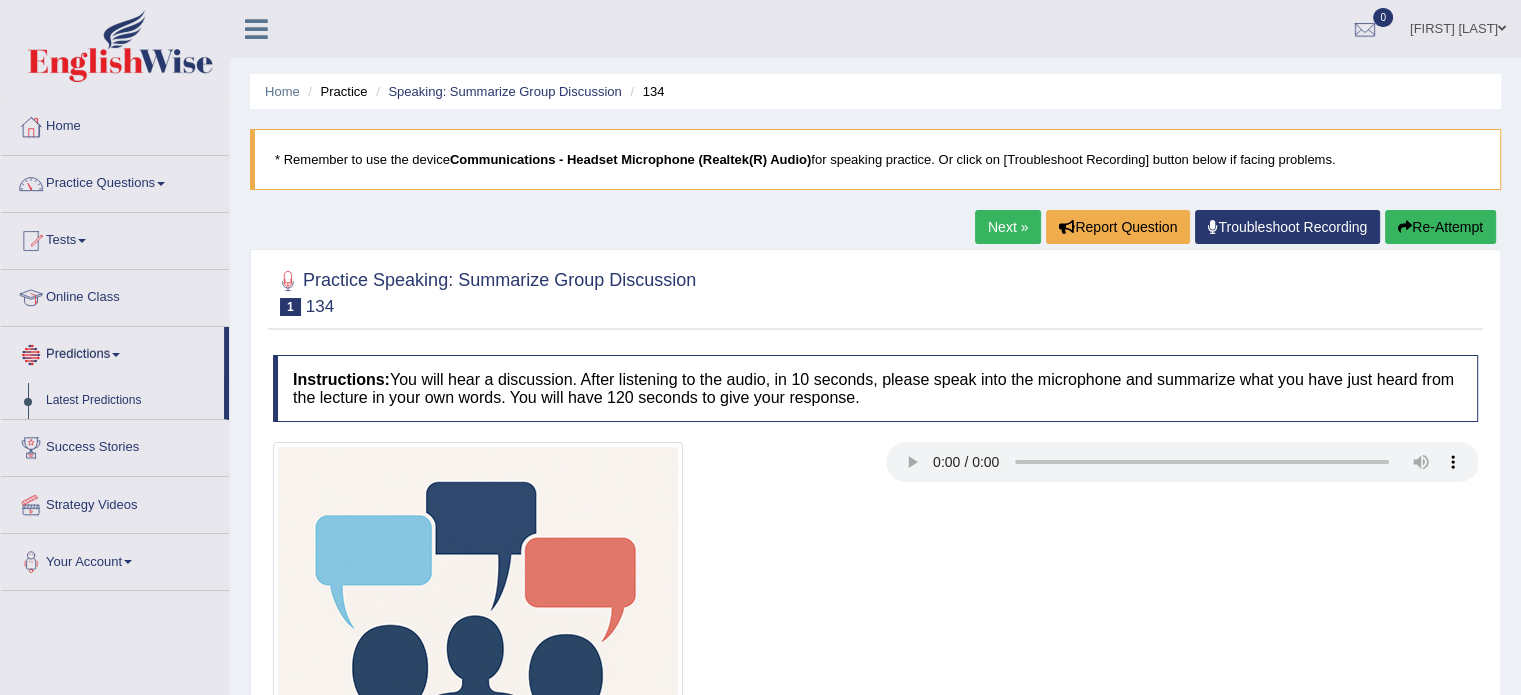 click on "Predictions" at bounding box center [112, 352] 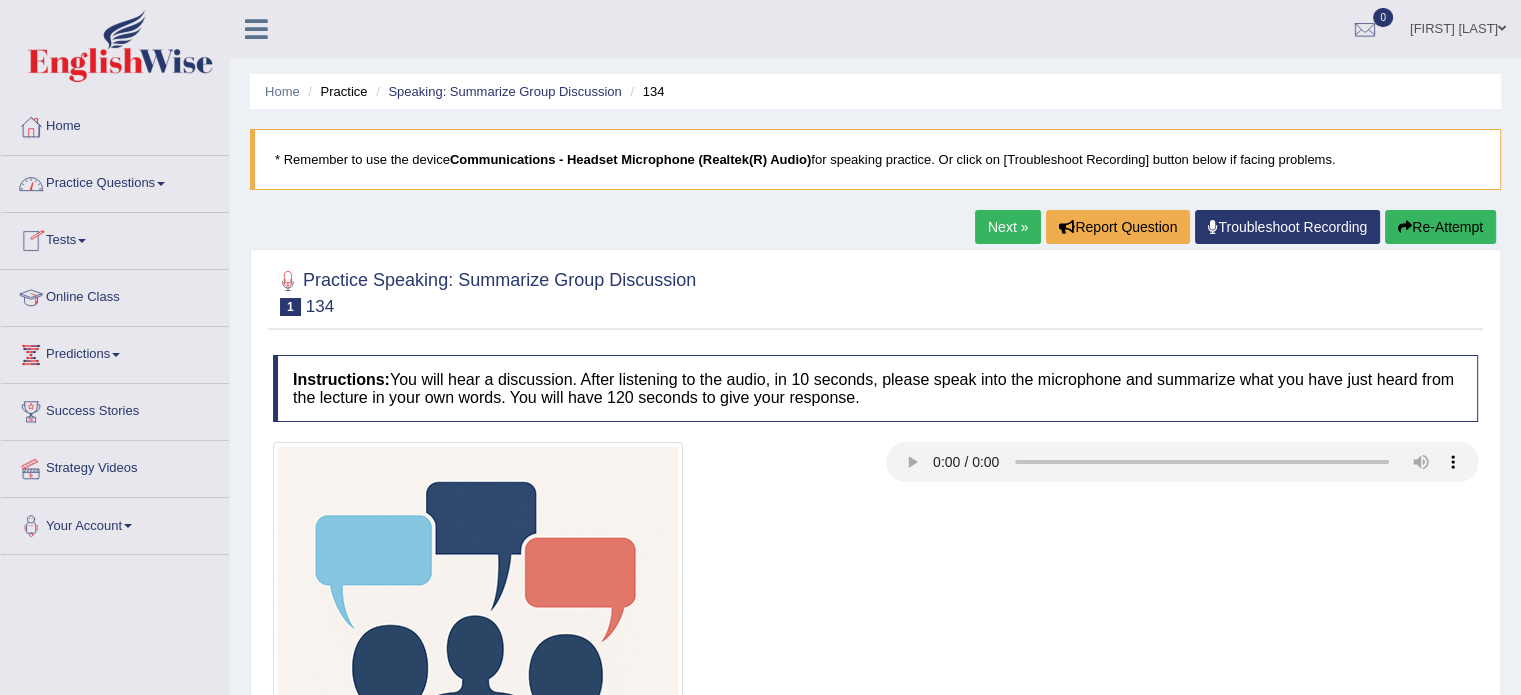 click on "Tests" at bounding box center (115, 238) 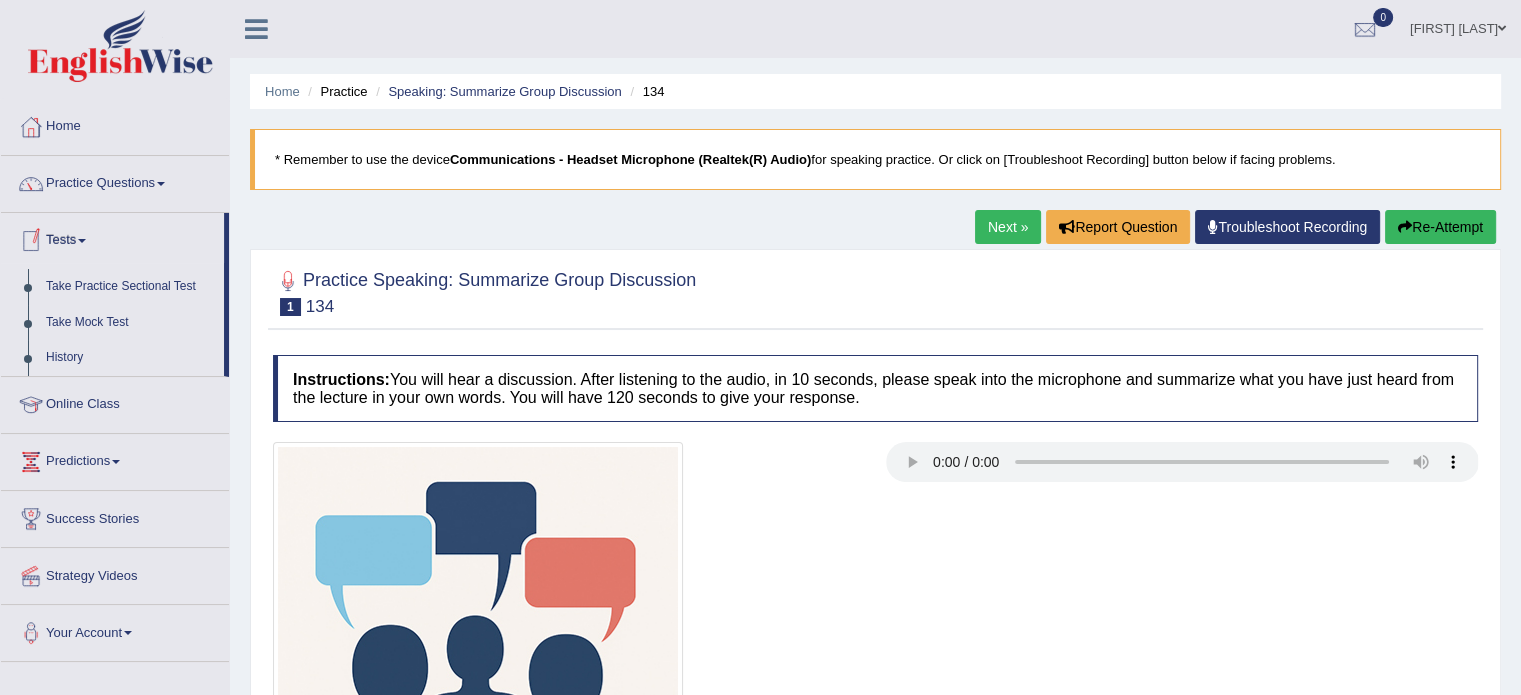 click at bounding box center (31, 241) 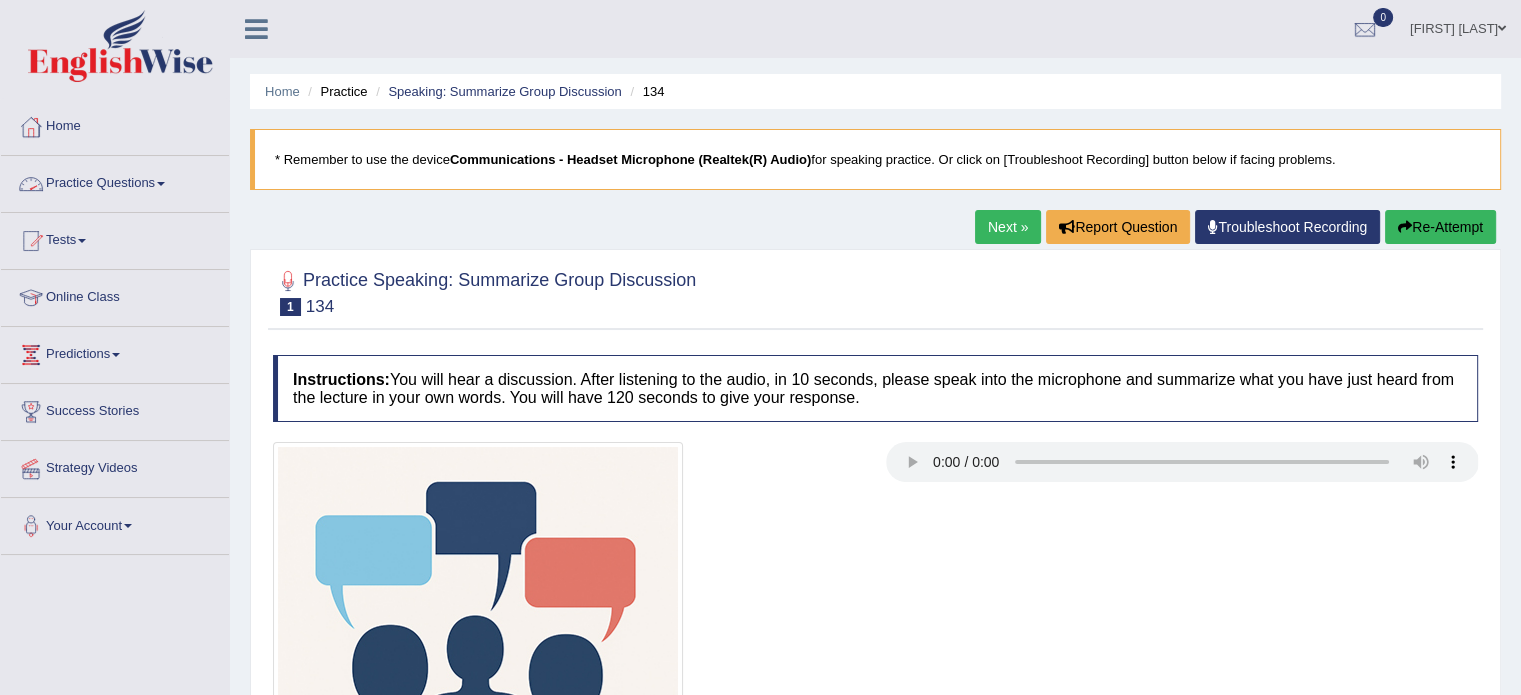 click on "Practice Questions" at bounding box center (115, 181) 